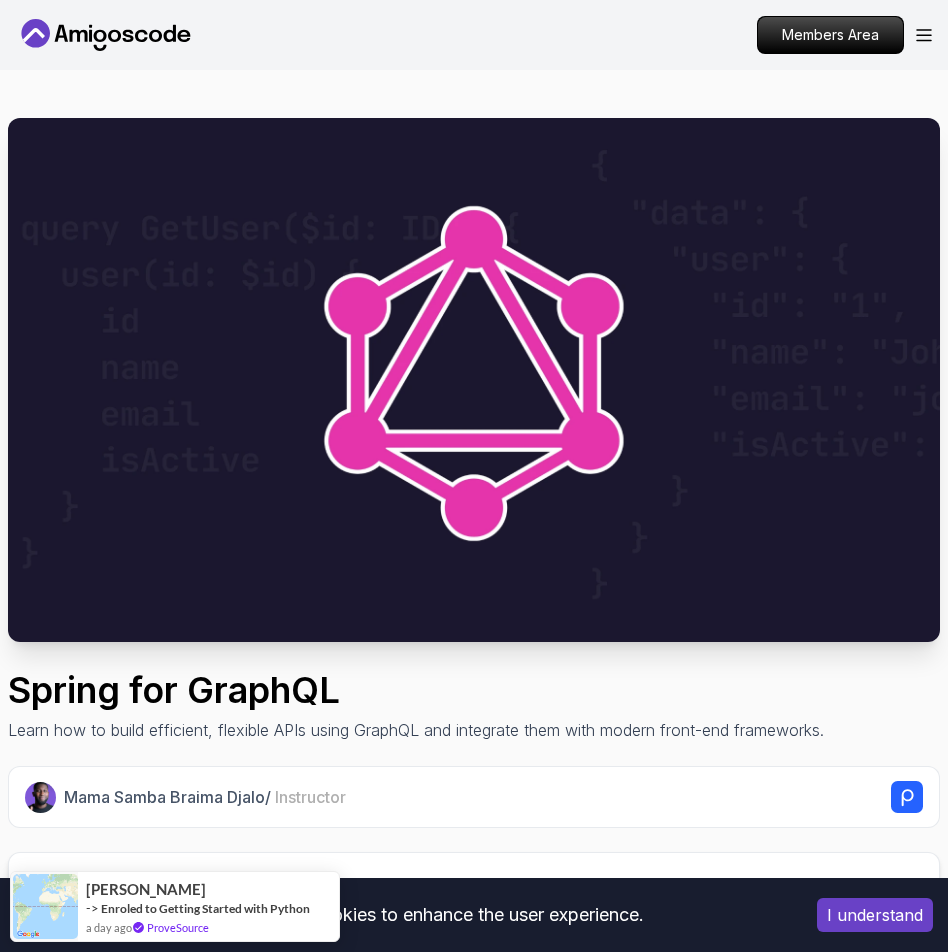 scroll, scrollTop: 335, scrollLeft: 0, axis: vertical 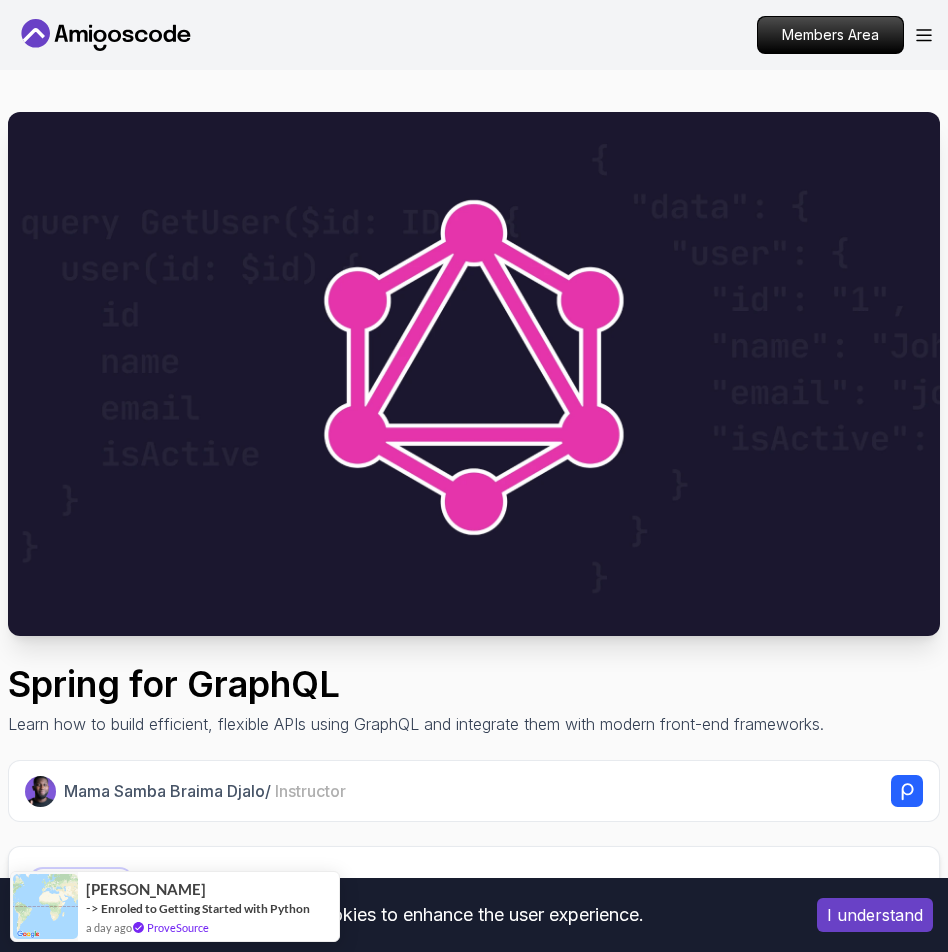 click at bounding box center [474, 374] 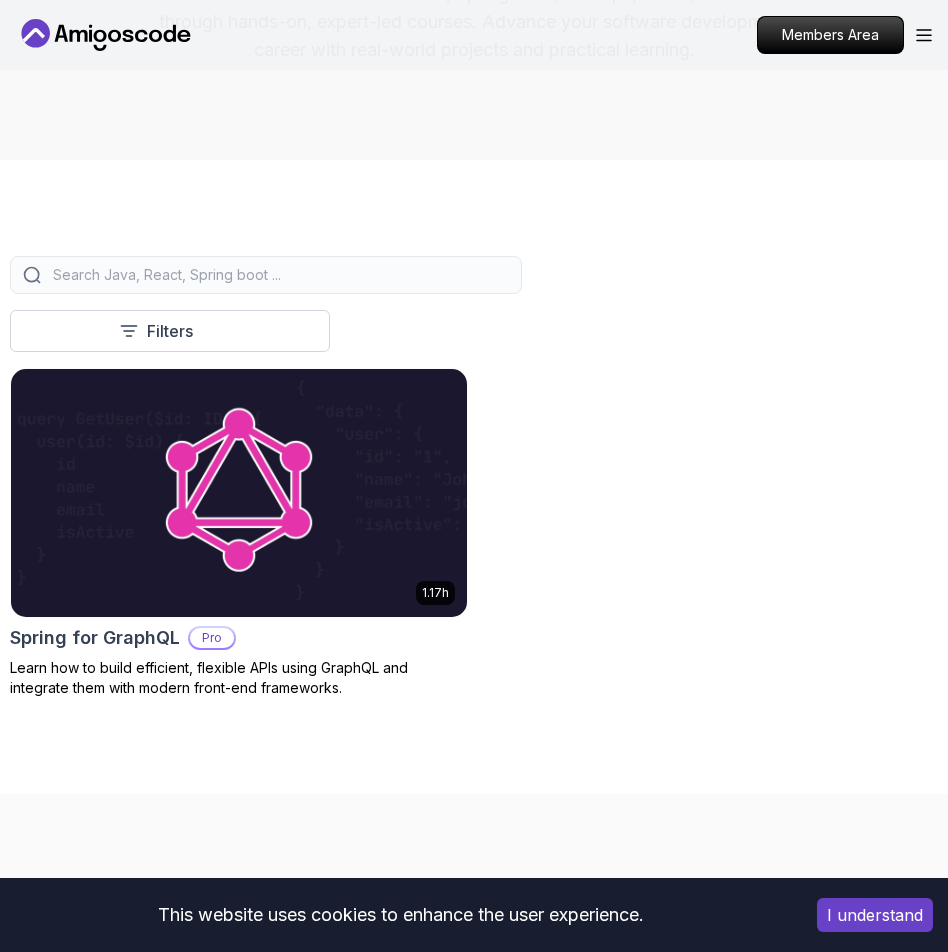scroll, scrollTop: 408, scrollLeft: 0, axis: vertical 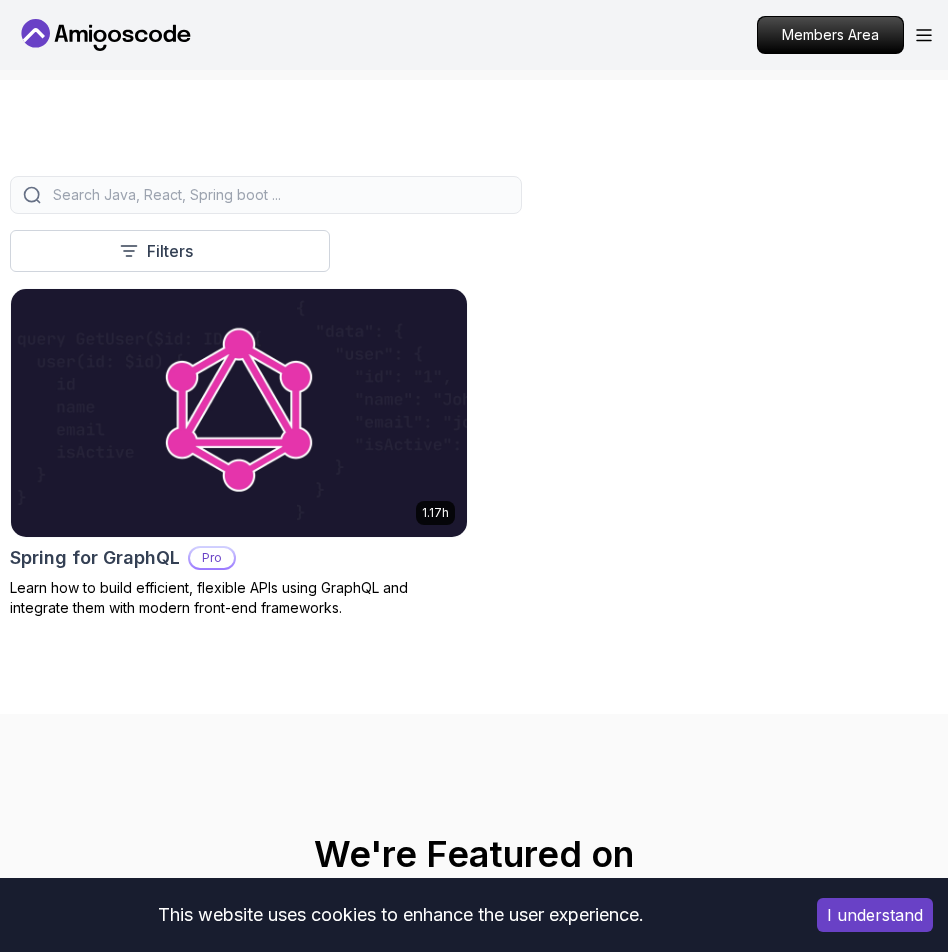 click at bounding box center (279, 195) 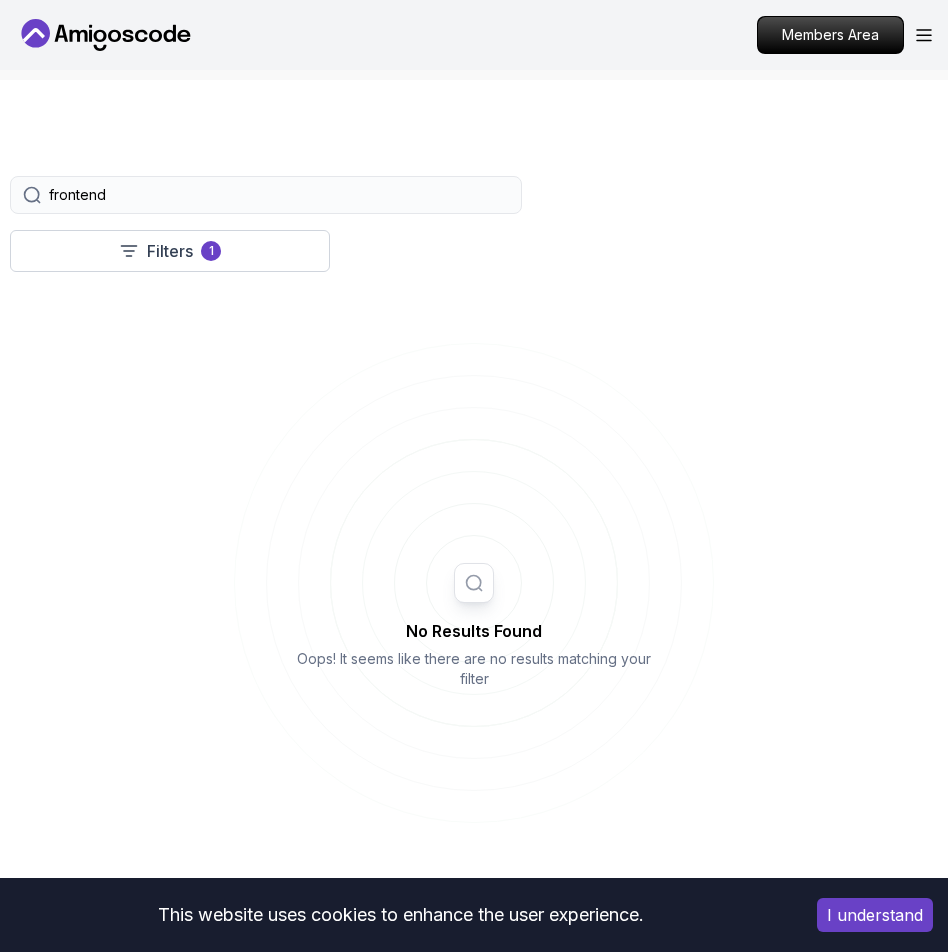 type on "frontend" 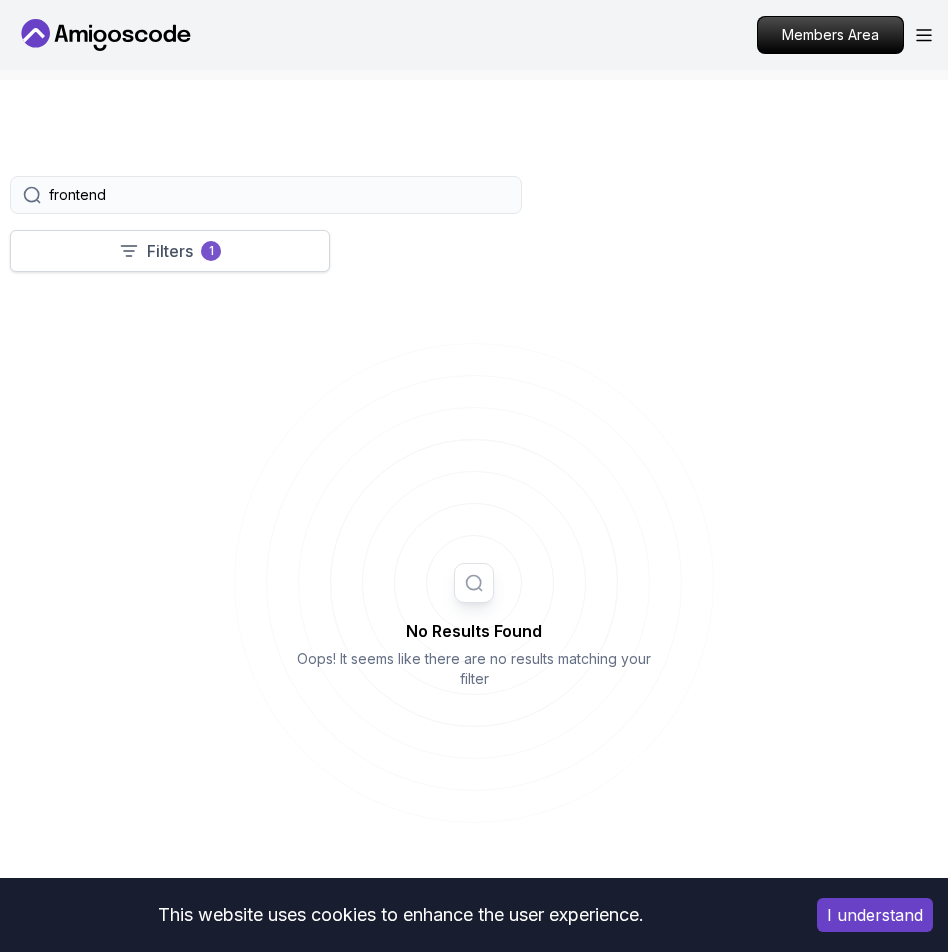 click on "Filters 1" at bounding box center [170, 251] 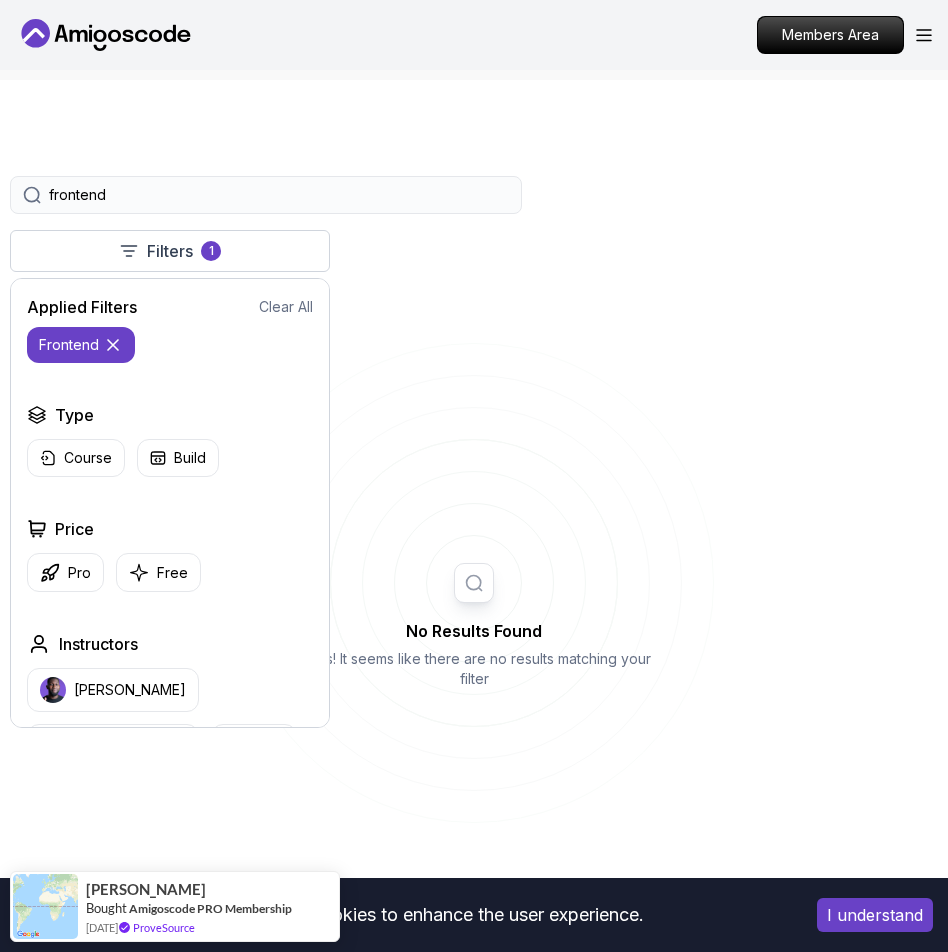 type 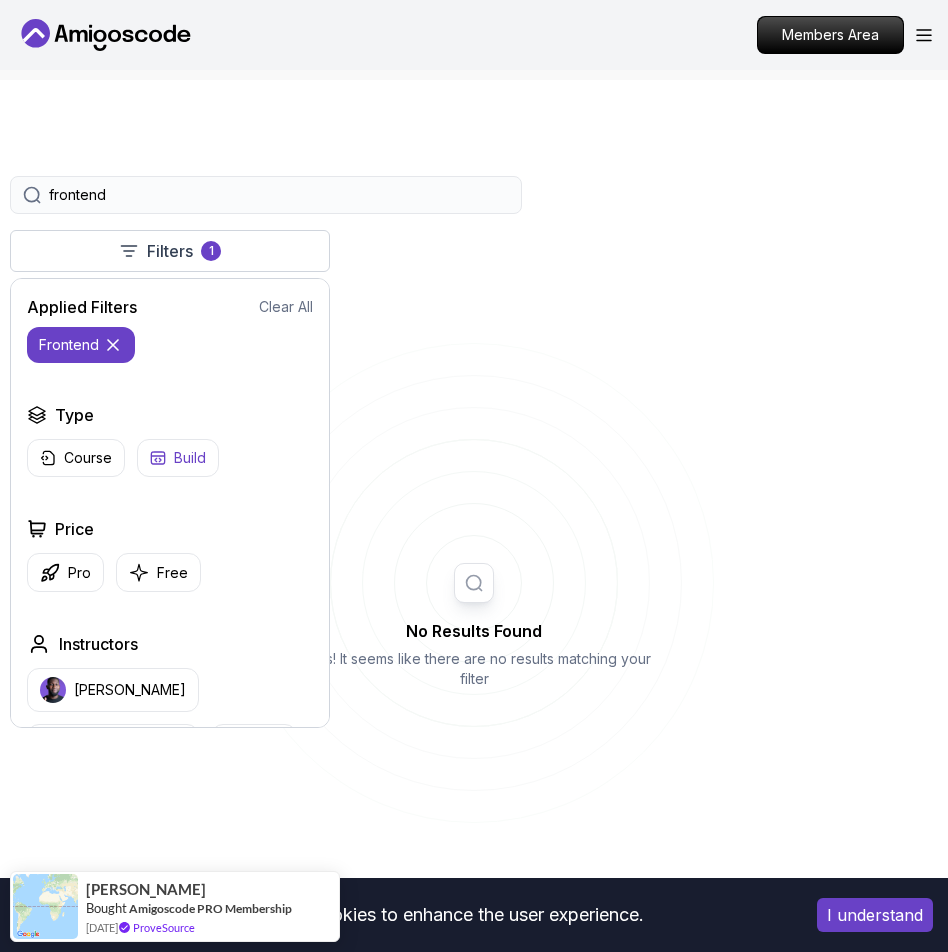 click on "Build" at bounding box center [190, 458] 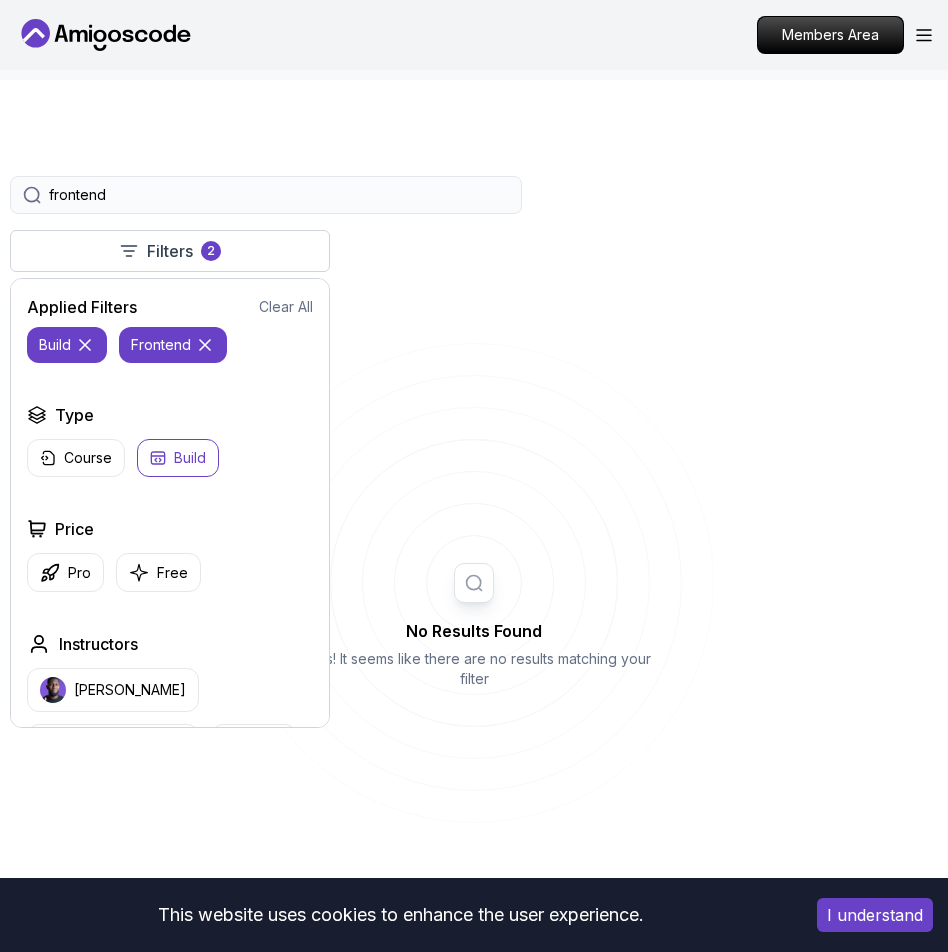click on "frontend" at bounding box center (173, 345) 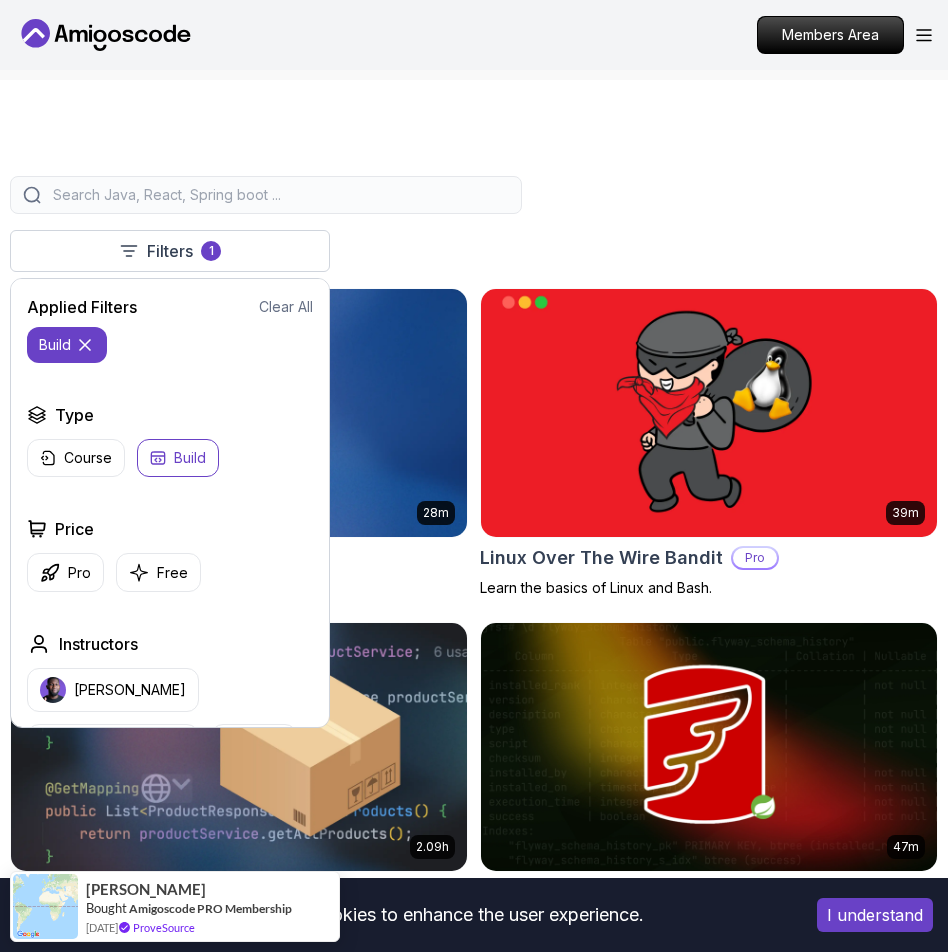 click on "Filters 1 Filters 1 Applied Filters Clear All build Type Course Build Price Pro Free Instructors Nelson Djalo Richard Abz Duration 0-1 Hour 1-3 Hours +3 Hours Track Front End Back End Dev Ops Full Stack Level Junior Mid-level Senior Applied Filters Clear All build Type Course Build Price Pro Free Instructors Nelson Djalo Richard Abz Duration 0-1 Hour 1-3 Hours +3 Hours Track Front End Back End Dev Ops Full Stack Level Junior Mid-level Senior 28m Java CLI Build Pro Learn how to build a CLI application with Java. 39m Linux Over The Wire Bandit Pro Learn the basics of Linux and Bash. 2.09h Spring Boot Product API Pro Build a fully functional Product API from scratch with Spring Boot. 47m Flyway and Spring Boot Pro Master database migrations with Spring Boot and Flyway. Implement version control for your database schema." at bounding box center (474, 564) 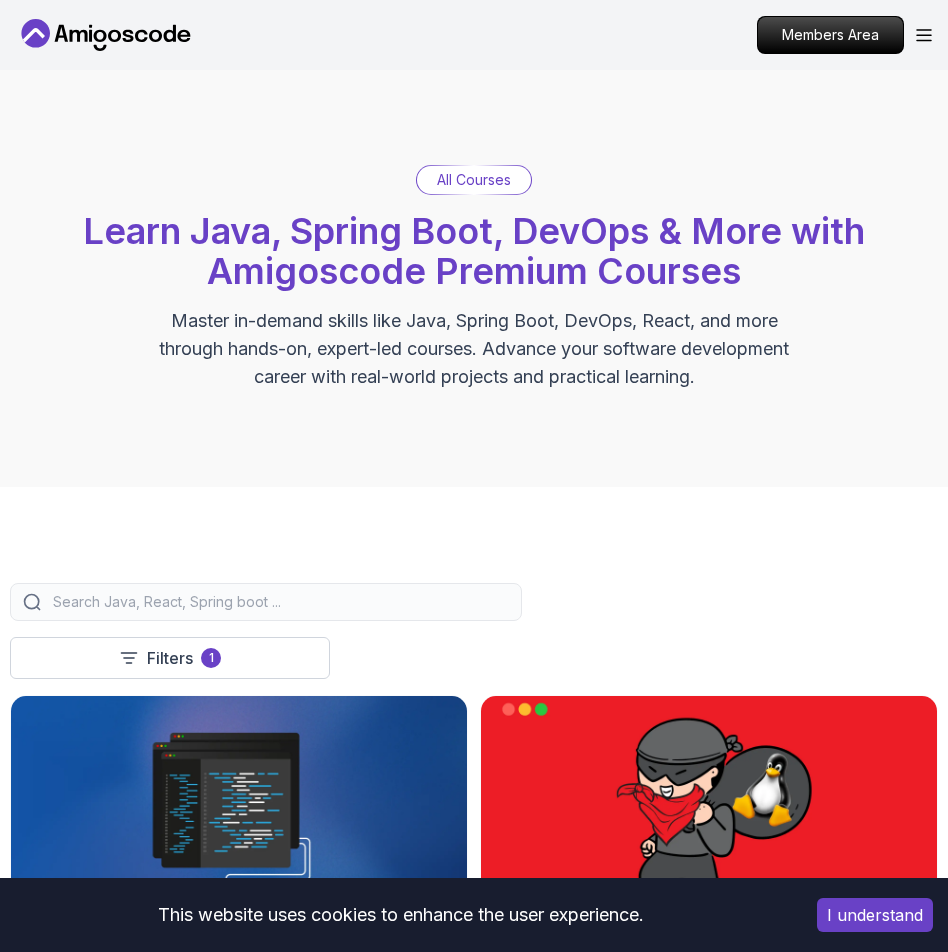 scroll, scrollTop: 0, scrollLeft: 0, axis: both 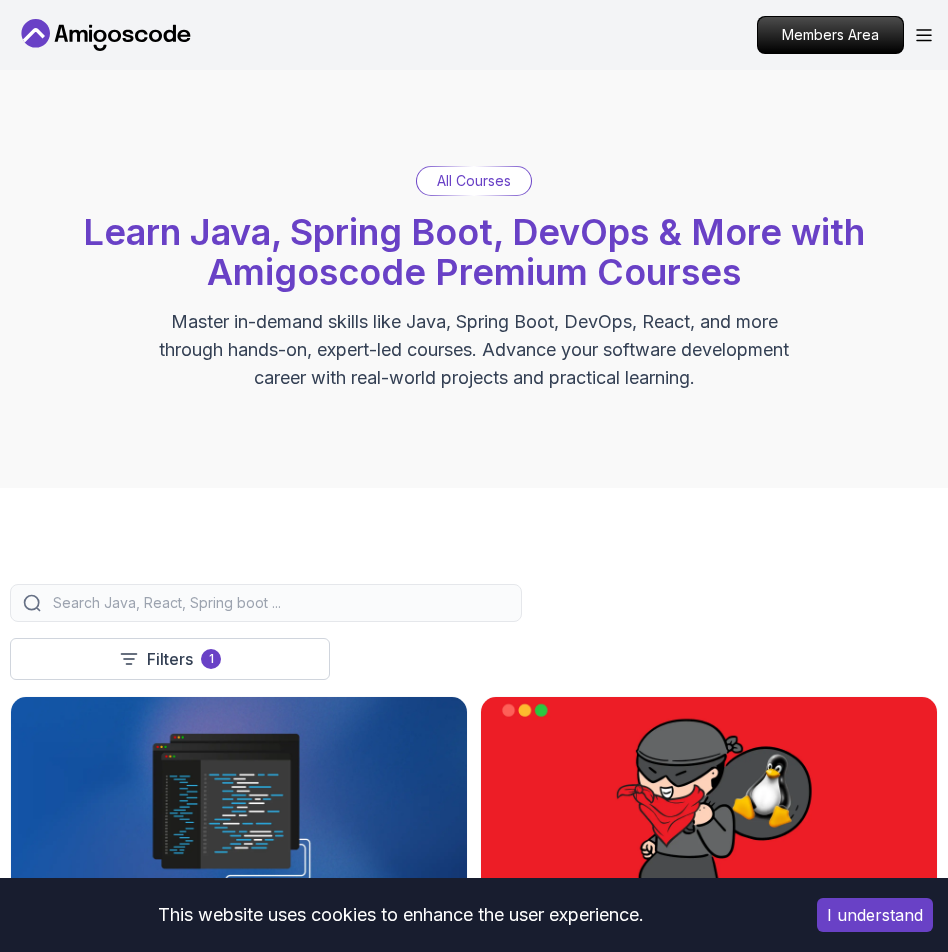 click 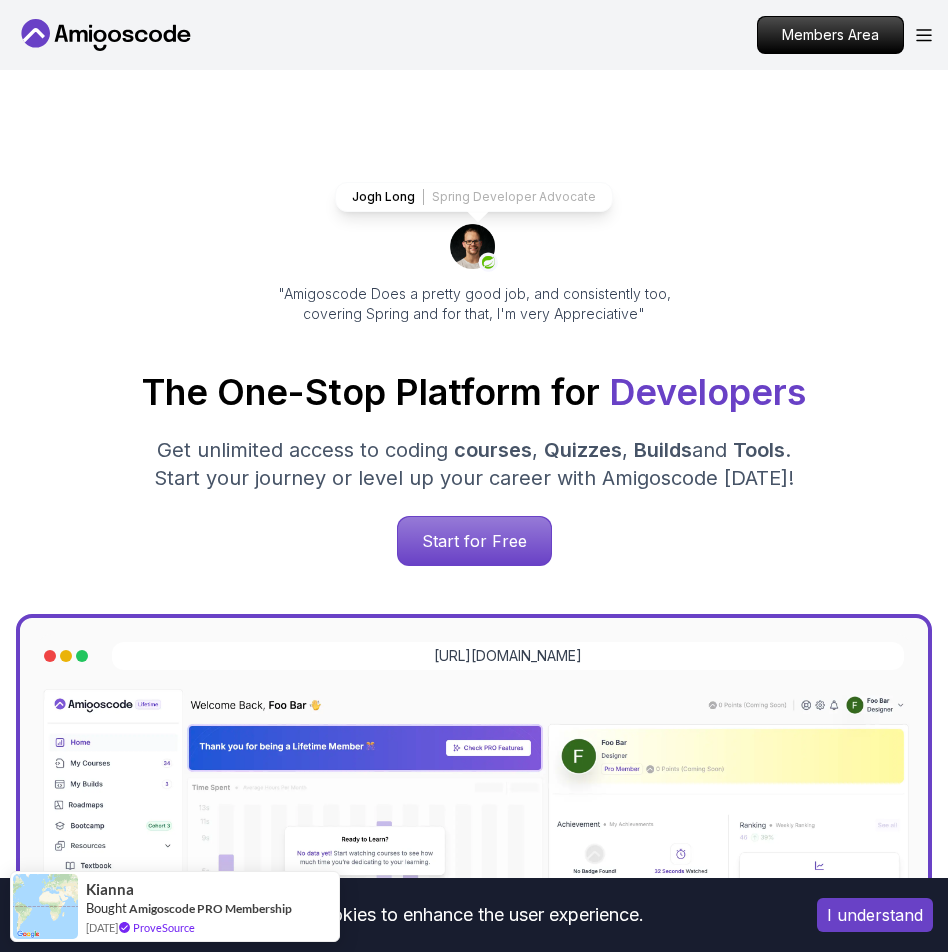 click on "Jogh Long" at bounding box center (383, 197) 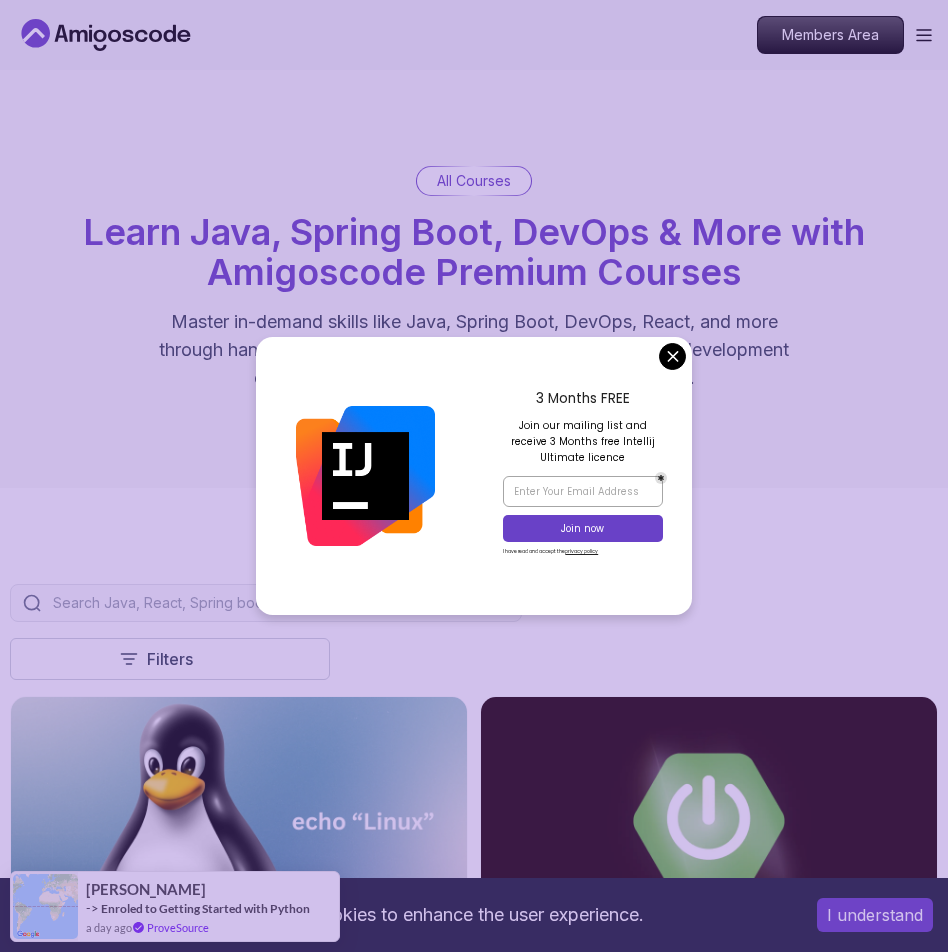 scroll, scrollTop: 1404, scrollLeft: 0, axis: vertical 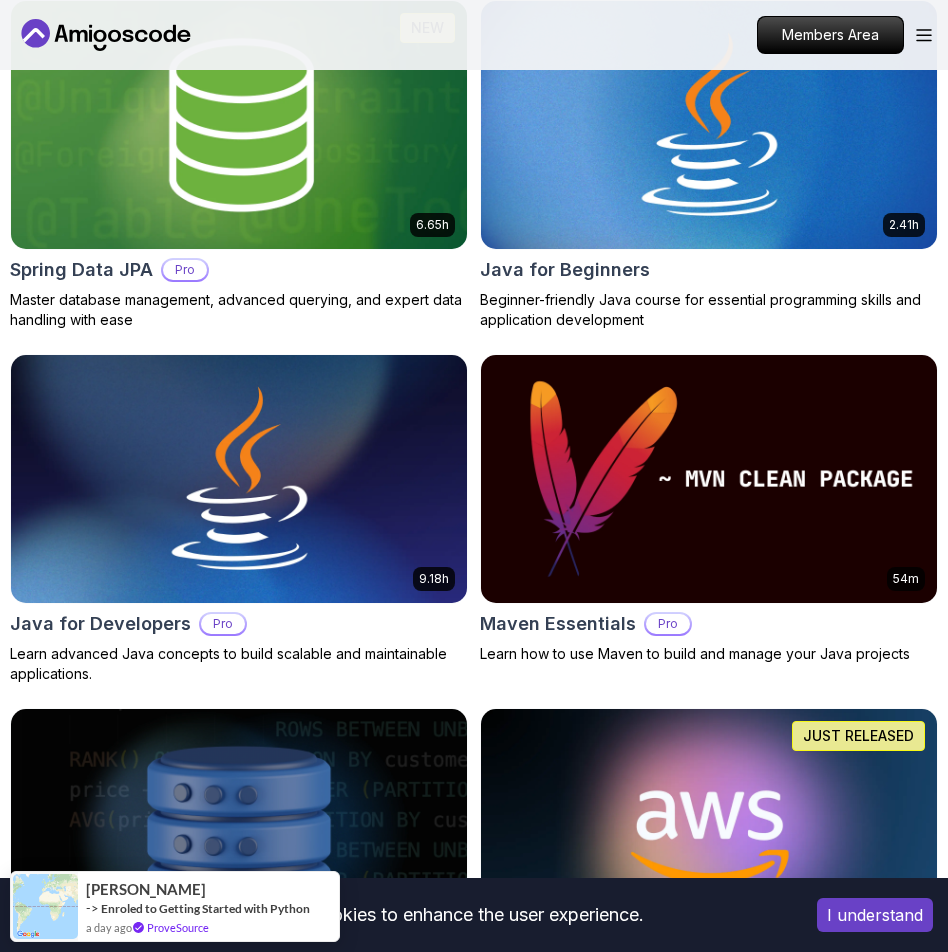 click on "This website uses cookies to enhance the user experience. I understand Products Resources Pricing Testimonials For Business Members Area Products Resources Pricing Testimonials For Business Members Area All Courses Learn Java, Spring Boot, DevOps & More with Amigoscode Premium Courses Master in-demand skills like Java, Spring Boot, DevOps, React, and more through hands-on, expert-led courses. Advance your software development career with real-world projects and practical learning. Filters Filters Type Course Build Price Pro Free Instructors Nelson Djalo Richard Abz Duration 0-1 Hour 1-3 Hours +3 Hours Track Front End Back End Dev Ops Full Stack Level Junior Mid-level Senior 6.00h Linux Fundamentals Pro Learn the fundamentals of Linux and how to use the command line 5.18h Advanced Spring Boot Pro Dive deep into Spring Boot with our advanced course, designed to take your skills from intermediate to expert level. 3.30h Building APIs with Spring Boot Pro 1.67h NEW Spring Boot for Beginners 6.65h NEW Pro 2.41h Pro" at bounding box center (474, 3903) 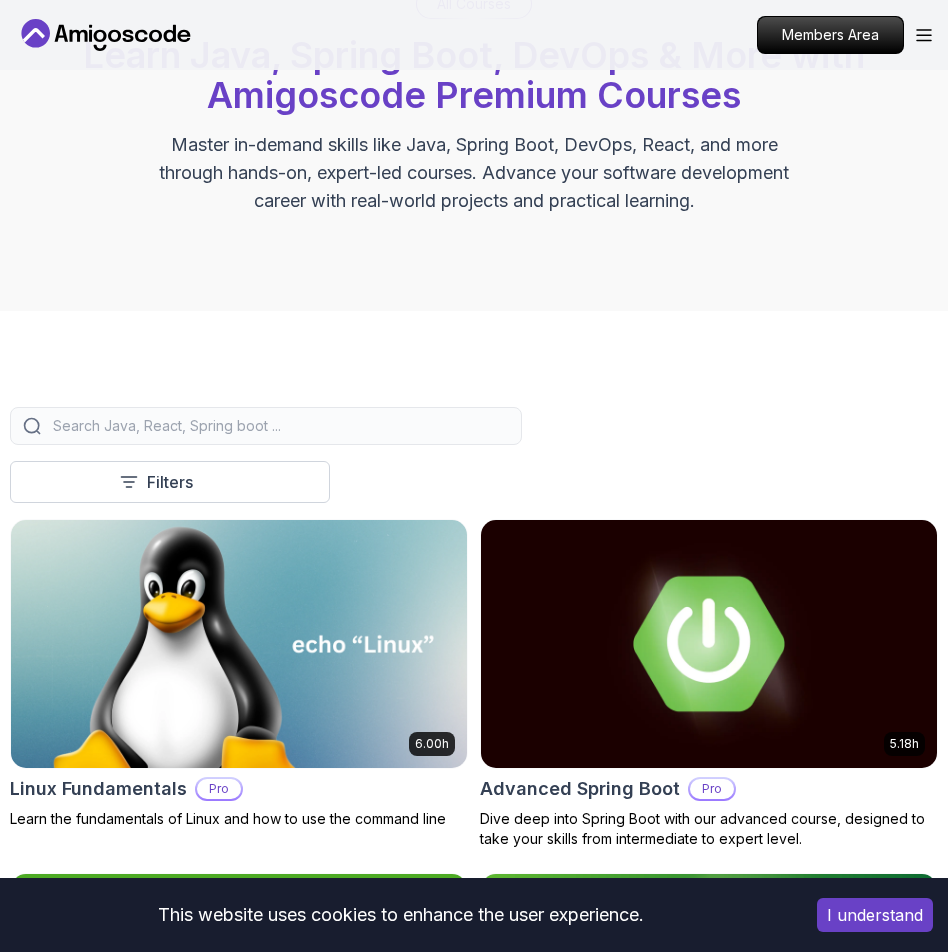 scroll, scrollTop: 0, scrollLeft: 0, axis: both 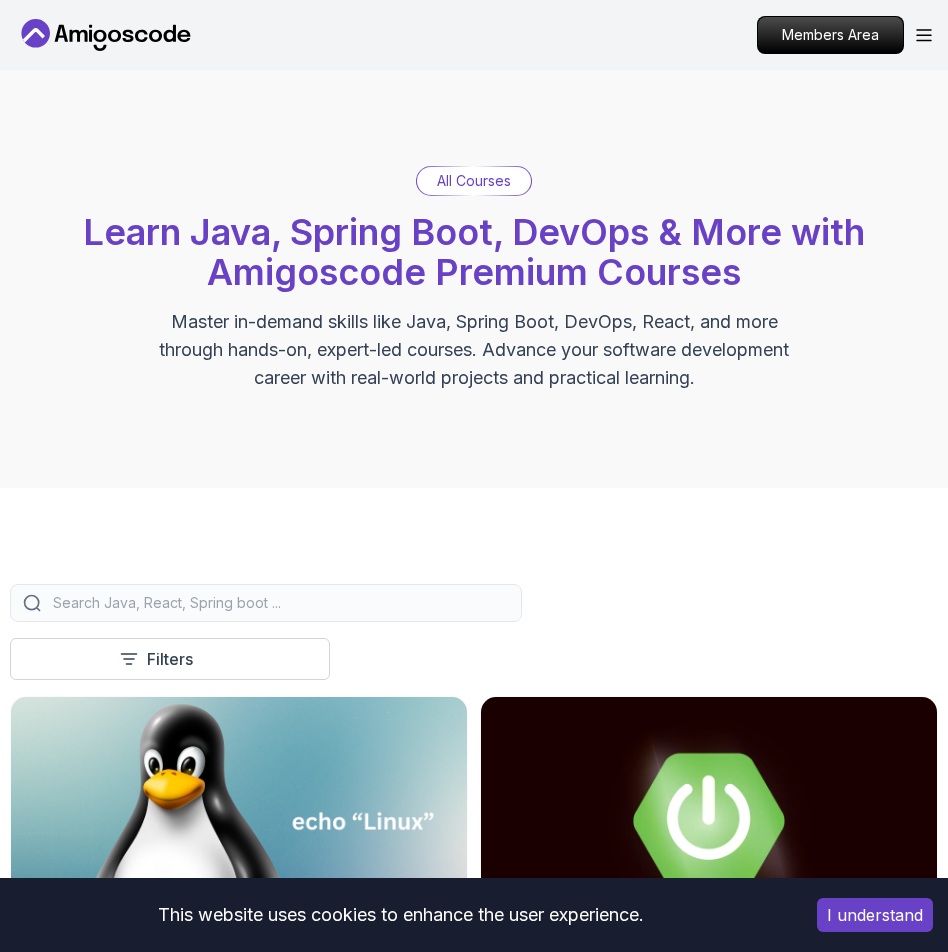 click at bounding box center (279, 603) 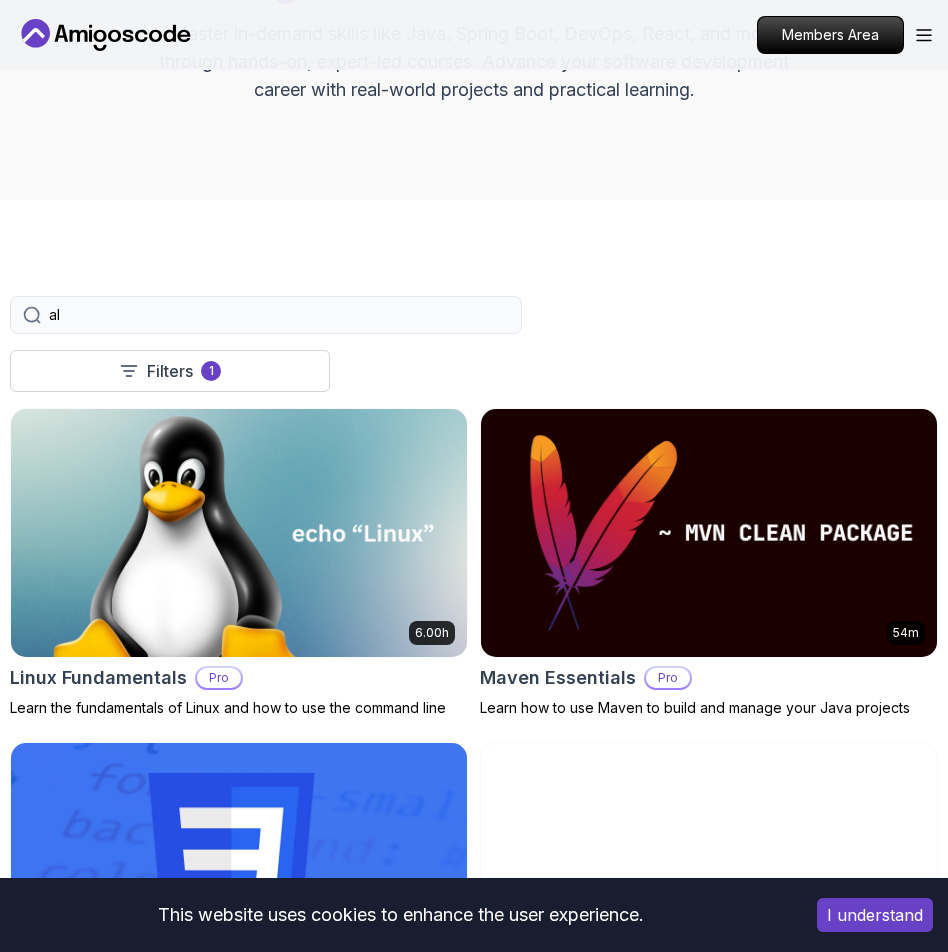 scroll, scrollTop: 229, scrollLeft: 0, axis: vertical 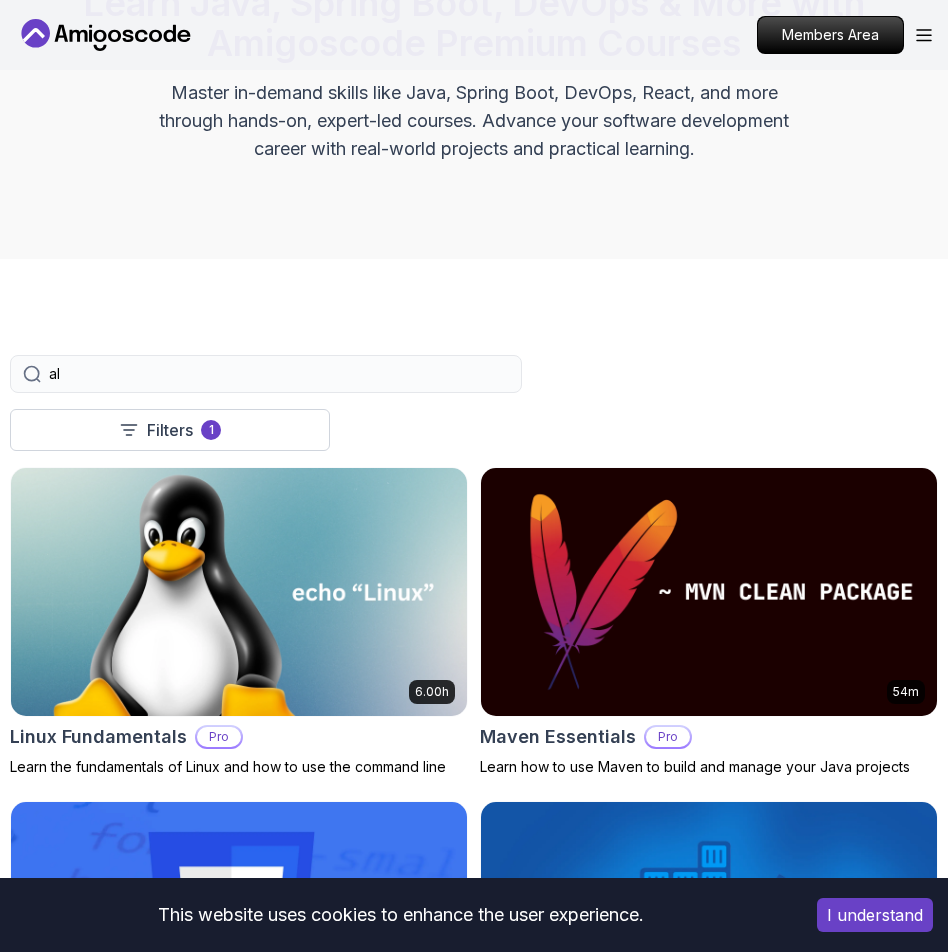 type on "a" 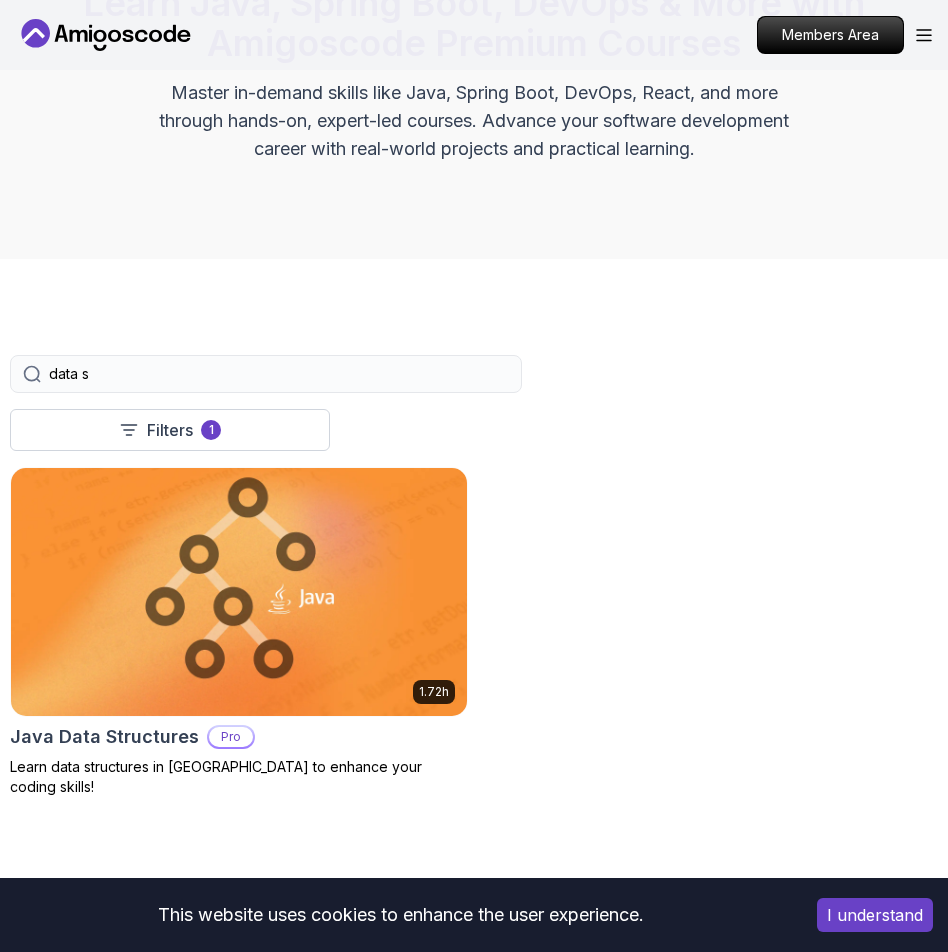 type on "data s" 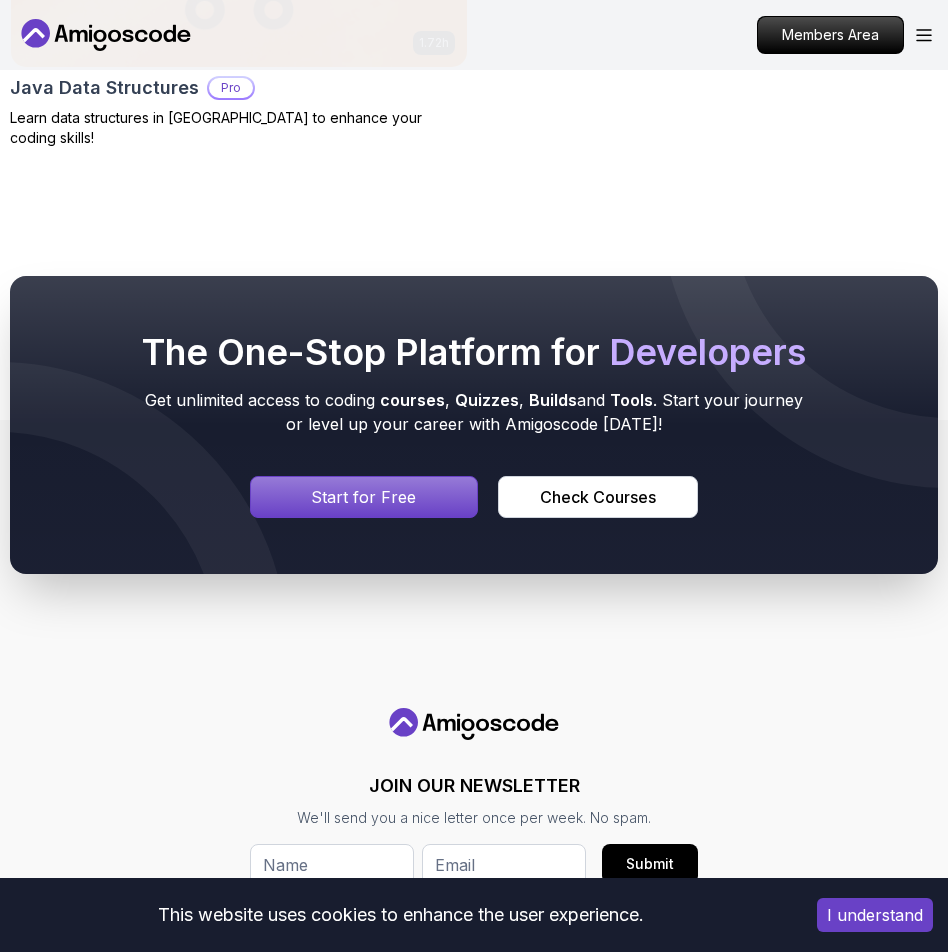 scroll, scrollTop: 1481, scrollLeft: 0, axis: vertical 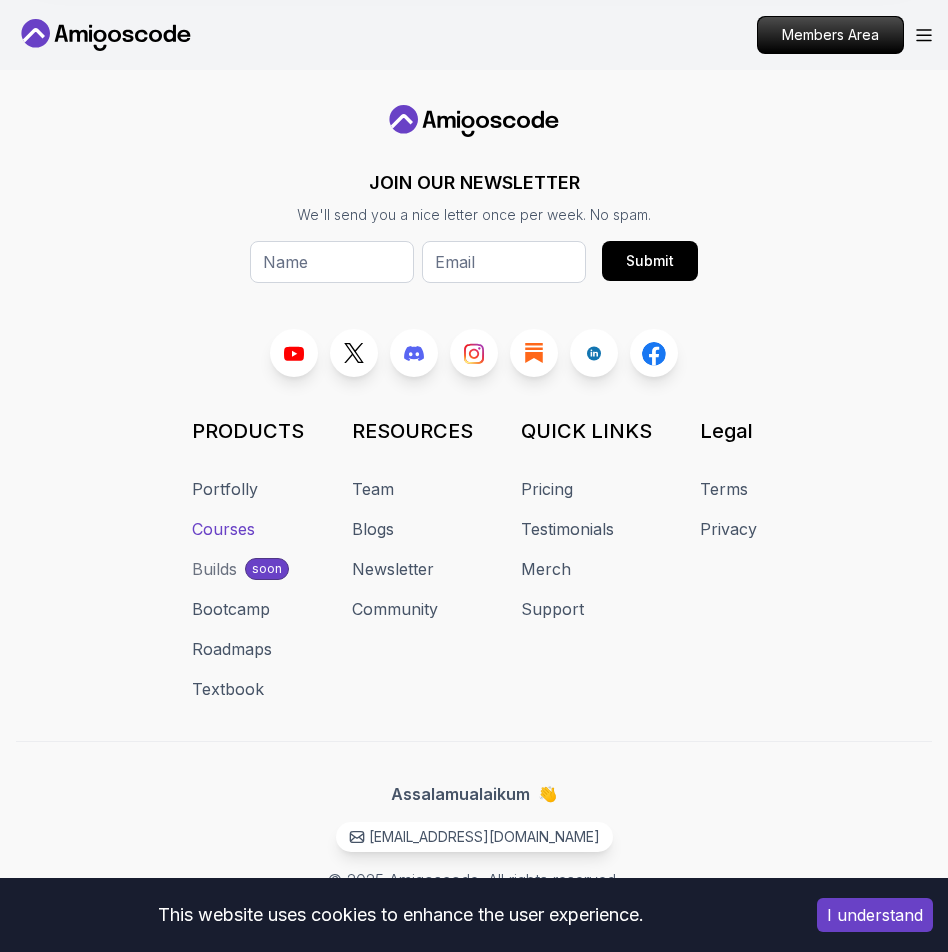 click on "Courses" at bounding box center (223, 529) 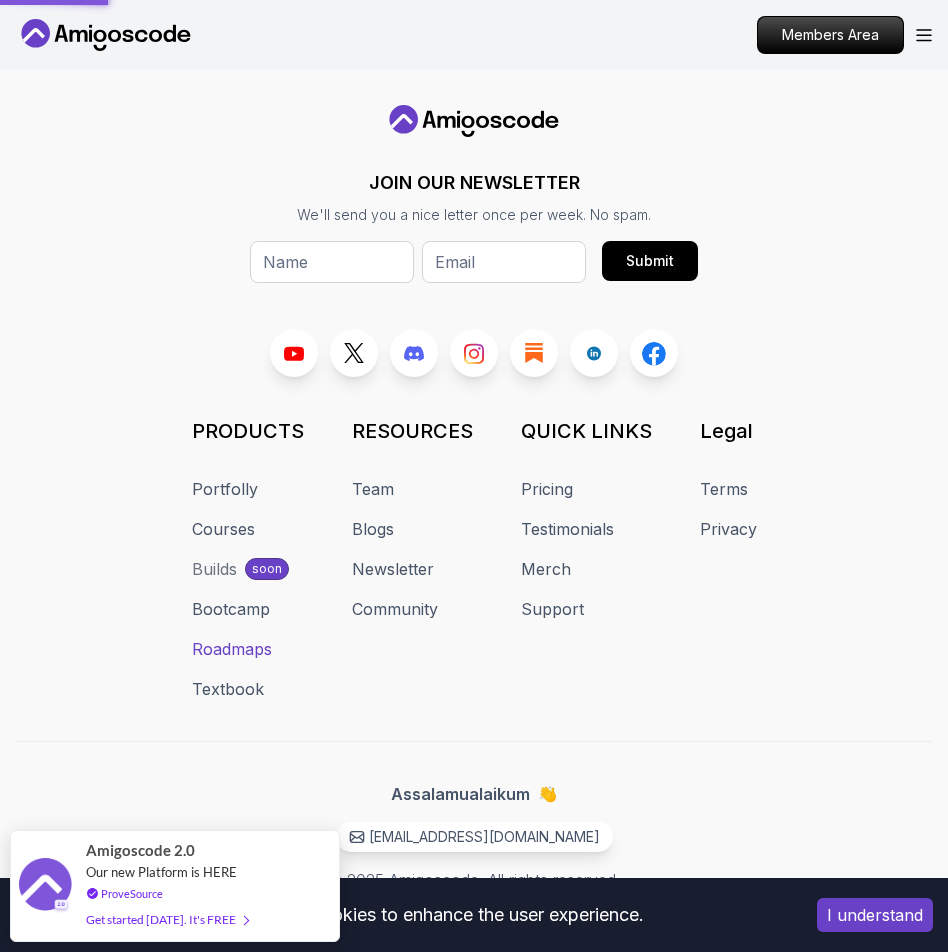 click on "Roadmaps" at bounding box center [232, 649] 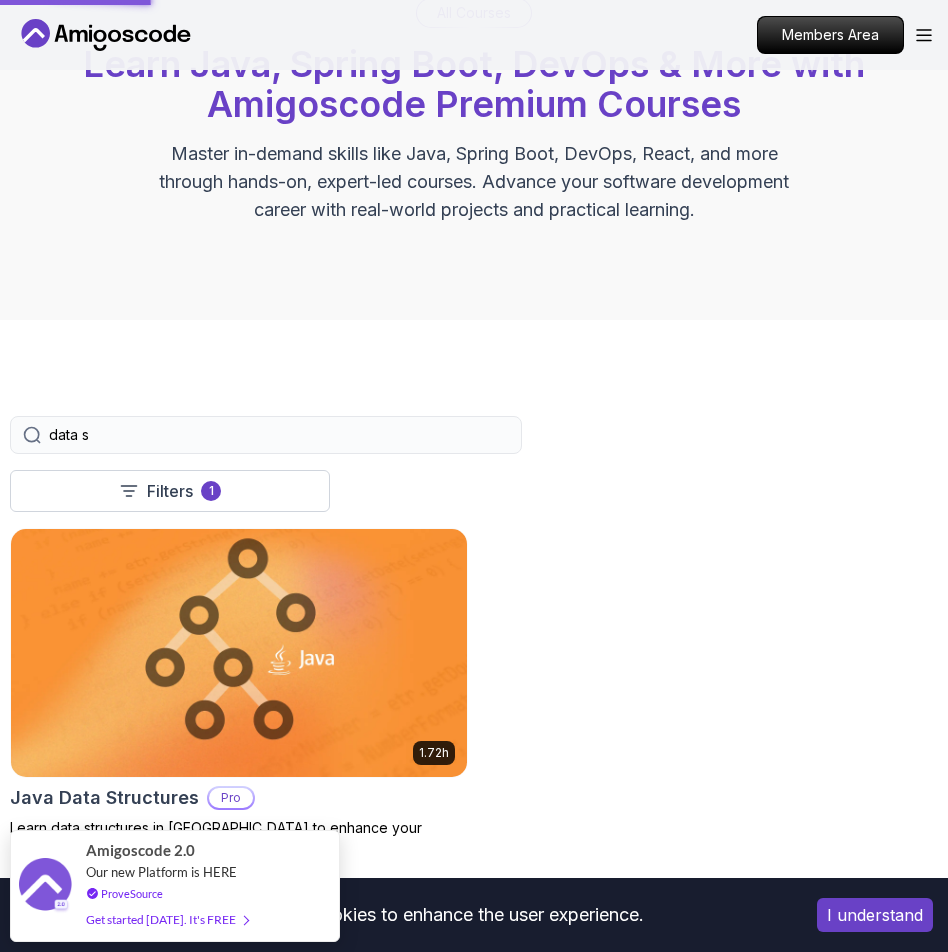 scroll, scrollTop: 285, scrollLeft: 0, axis: vertical 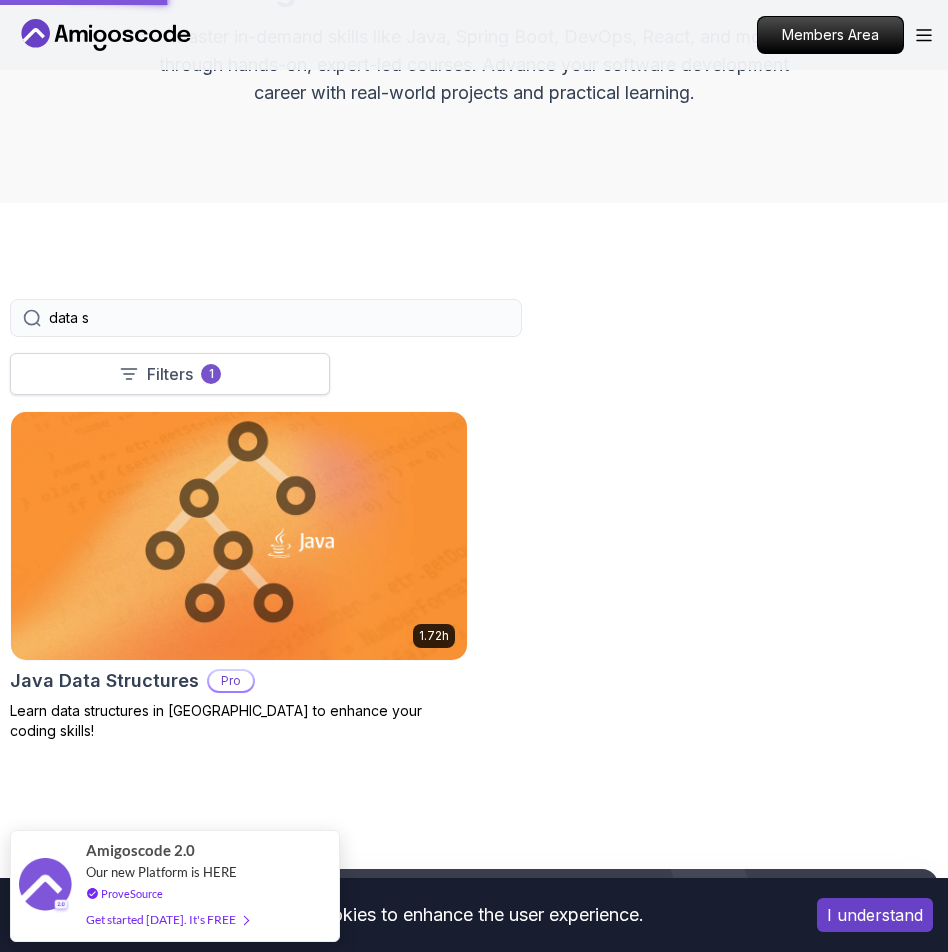 click on "Filters 1" at bounding box center [170, 374] 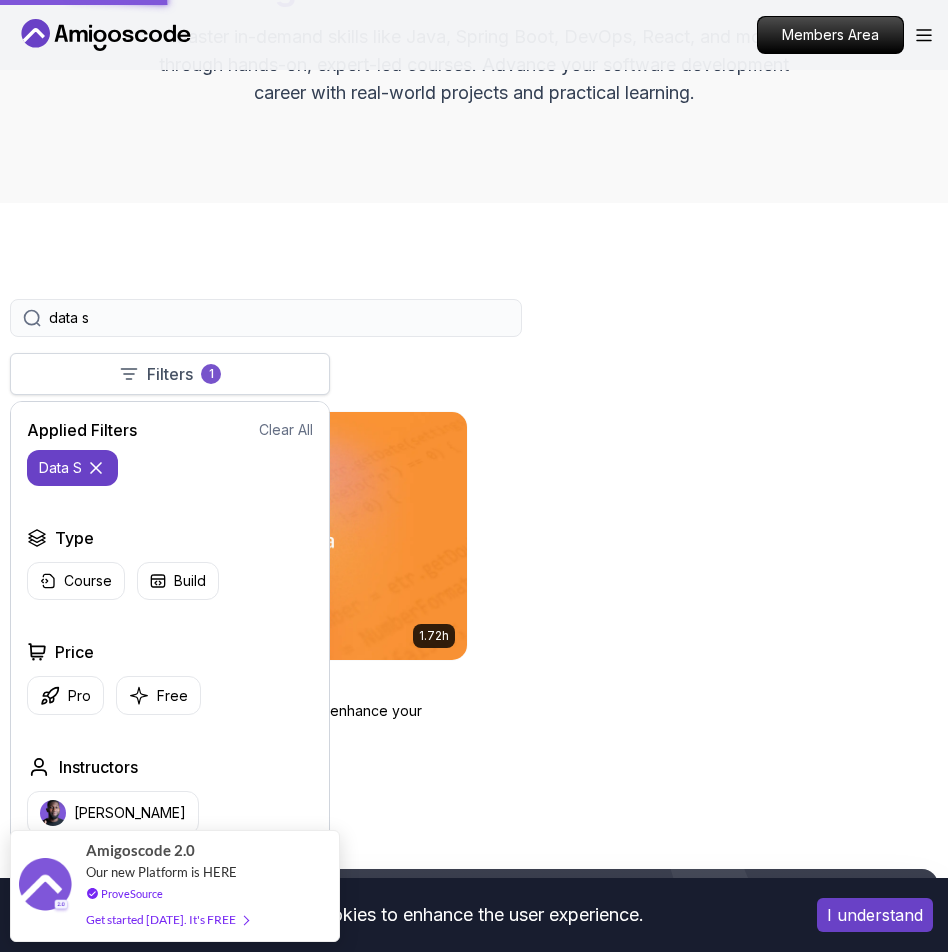 scroll, scrollTop: 0, scrollLeft: 0, axis: both 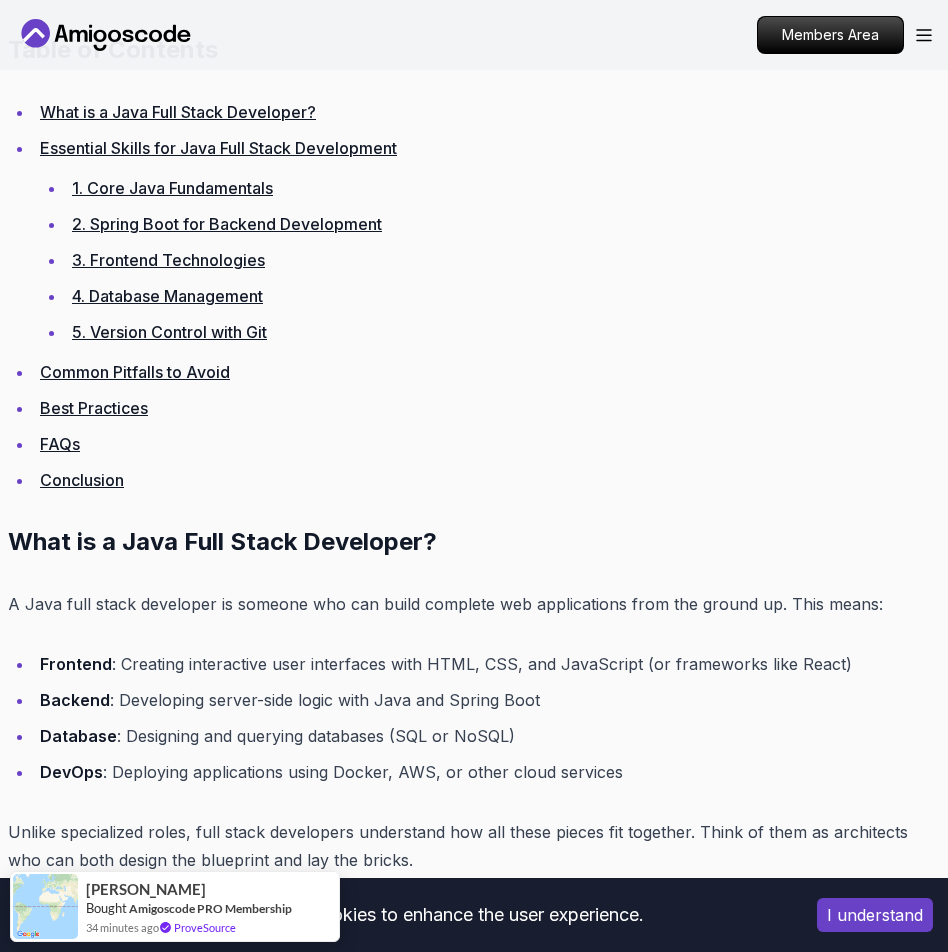 click on "This website uses cookies to enhance the user experience. I understand Products Resources Pricing Testimonials For Business Members Area Products Resources Pricing Testimonials For Business Members Area Blogs A Complete Guide to Becoming a Java Full Stack Developer backend 12 min read A Complete Guide to Becoming a Java Full Stack Developer Learn how to become a Java full stack developer with this comprehensive guide covering frontend, backend, databases, and deployment using Spring Boot and modern JavaScript frameworks. Weekly newsletter No spam. Just the latest releases and tips, interesting articles, and exclusive interviews in your inbox every week. Read about our   privacy policy . Subscribe Share this Course or Copy link Published By:  [PERSON_NAME]  |   Date:  [DATE] Introduction
Table of Contents
What is a Java Full Stack Developer?
Essential Skills for Java Full Stack Development
1. Core Java Fundamentals
2. Spring Boot for Backend Development
3. Frontend Technologies" at bounding box center (474, 3657) 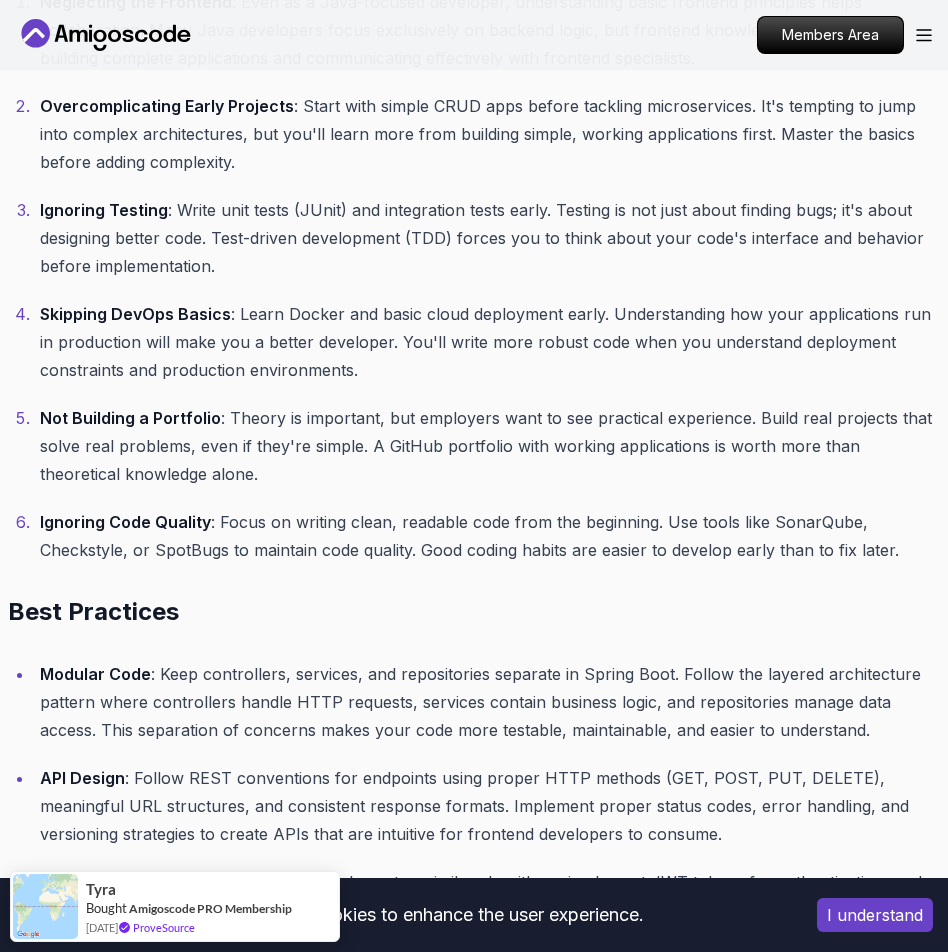 scroll, scrollTop: 7019, scrollLeft: 0, axis: vertical 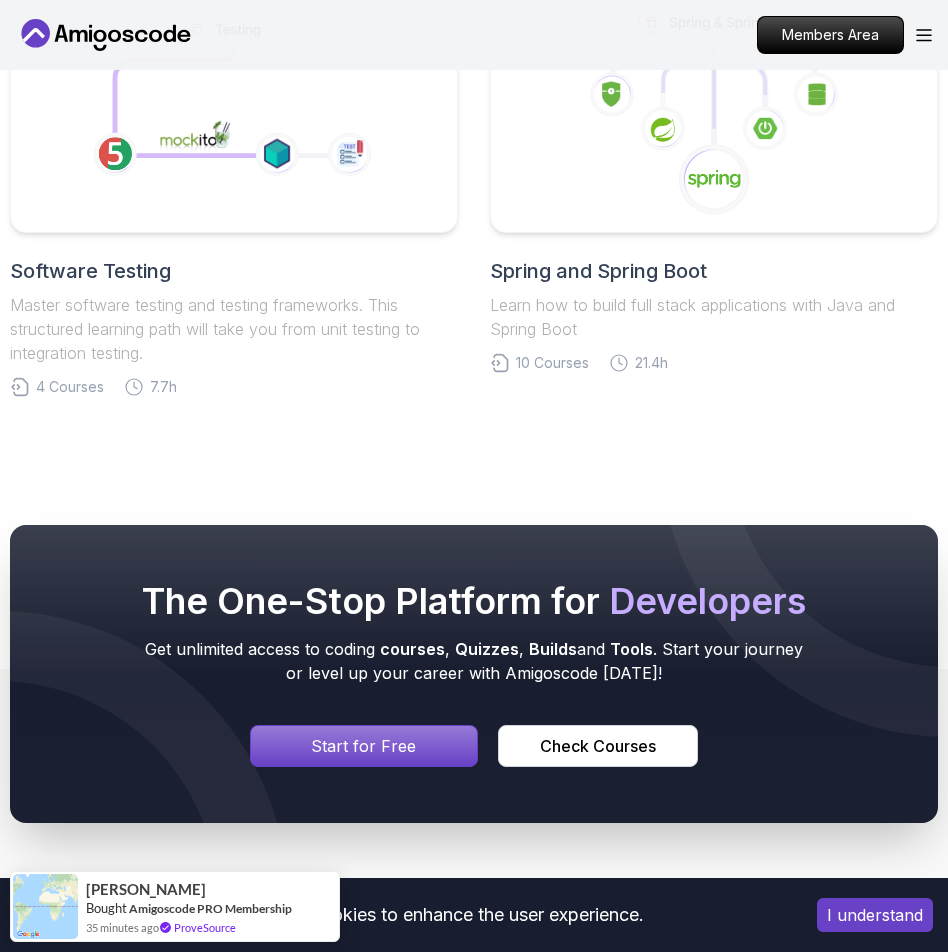 click on "This website uses cookies to enhance the user experience. I understand Products Resources Pricing Testimonials For Business Members Area Products Resources Pricing Testimonials For Business Members Area Roadmaps Start with our   Step-by-Step Roadmaps! Master in-demand tech skills with our proven learning roadmaps. From beginner to expert, follow structured paths that thousands of developers use to land high-paying jobs and accelerate their careers in software development. Databases Master table design, data management, and advanced database operations. This structured learning path will take you from database fundamentals to advanced SQL queries. 5   Courses 21.3h Frontend Developer Master modern frontend development from basics to advanced React applications. This structured learning path will take you from HTML fundamentals to building complex React applications. 10   Courses 8.7h Java Full Stack Learn how to build full stack applications with Java and Spring Boot 29   Courses 4   Builds 9.2h 18   Courses 4" at bounding box center (474, 173) 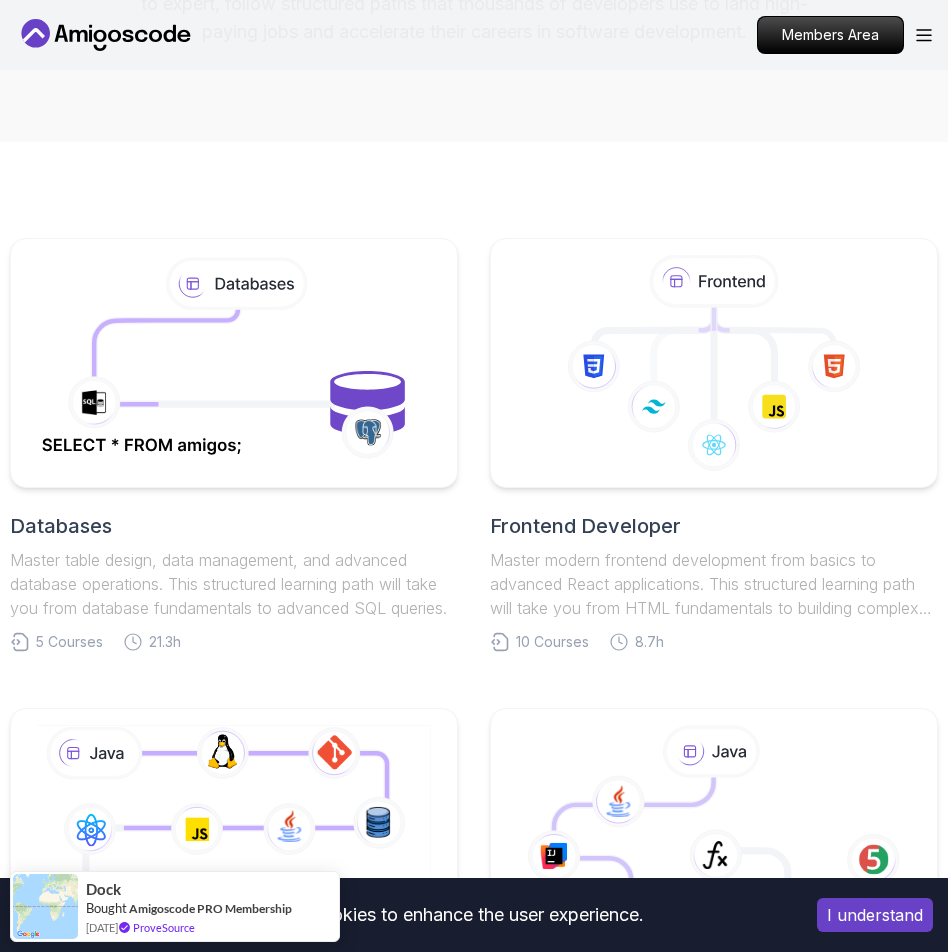 scroll, scrollTop: 513, scrollLeft: 0, axis: vertical 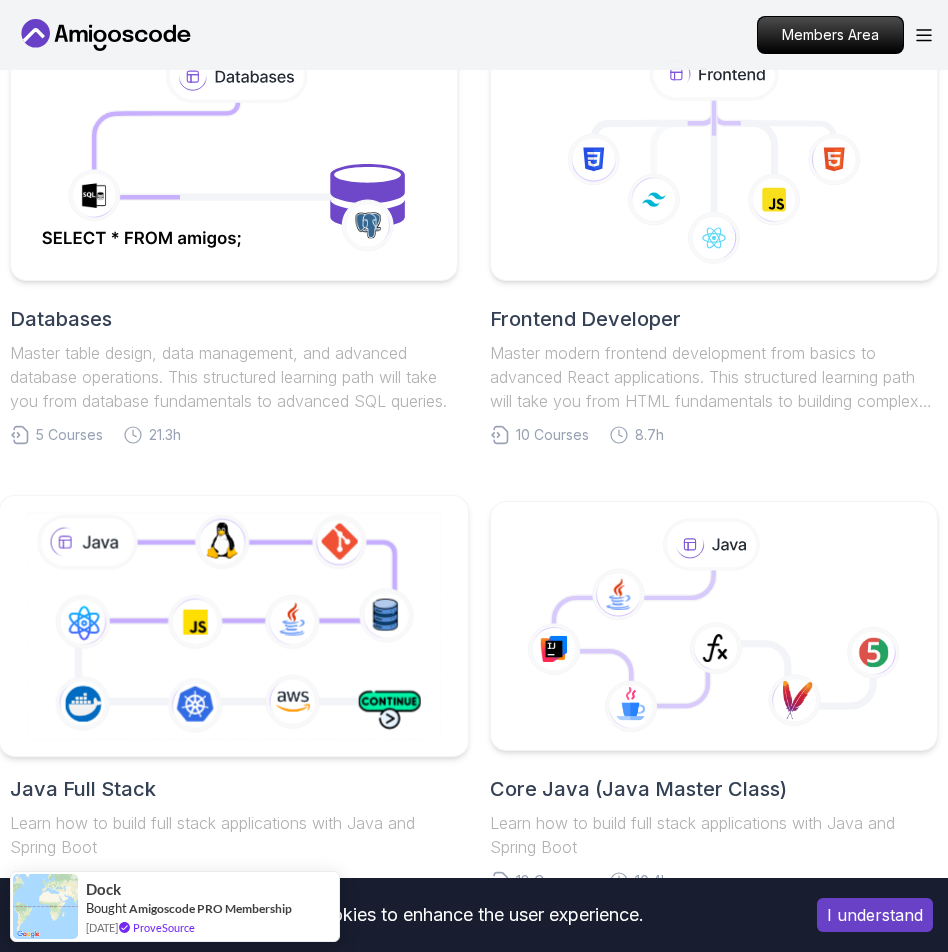 click 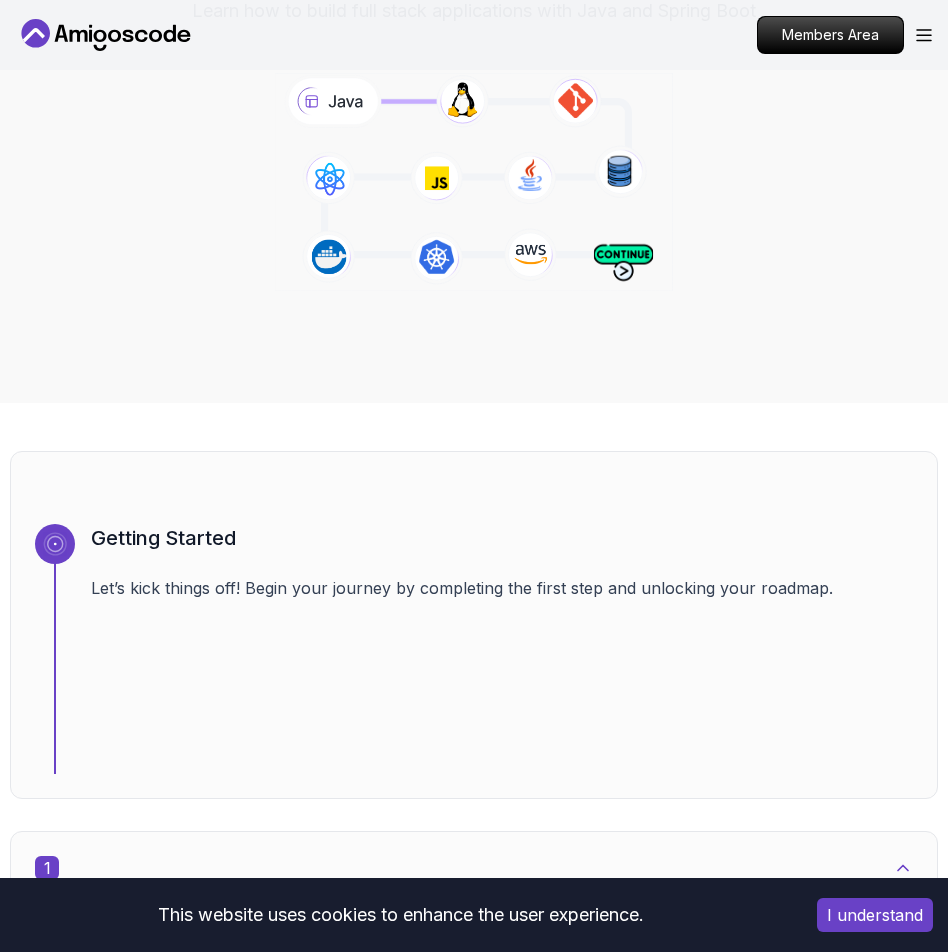 scroll, scrollTop: 0, scrollLeft: 0, axis: both 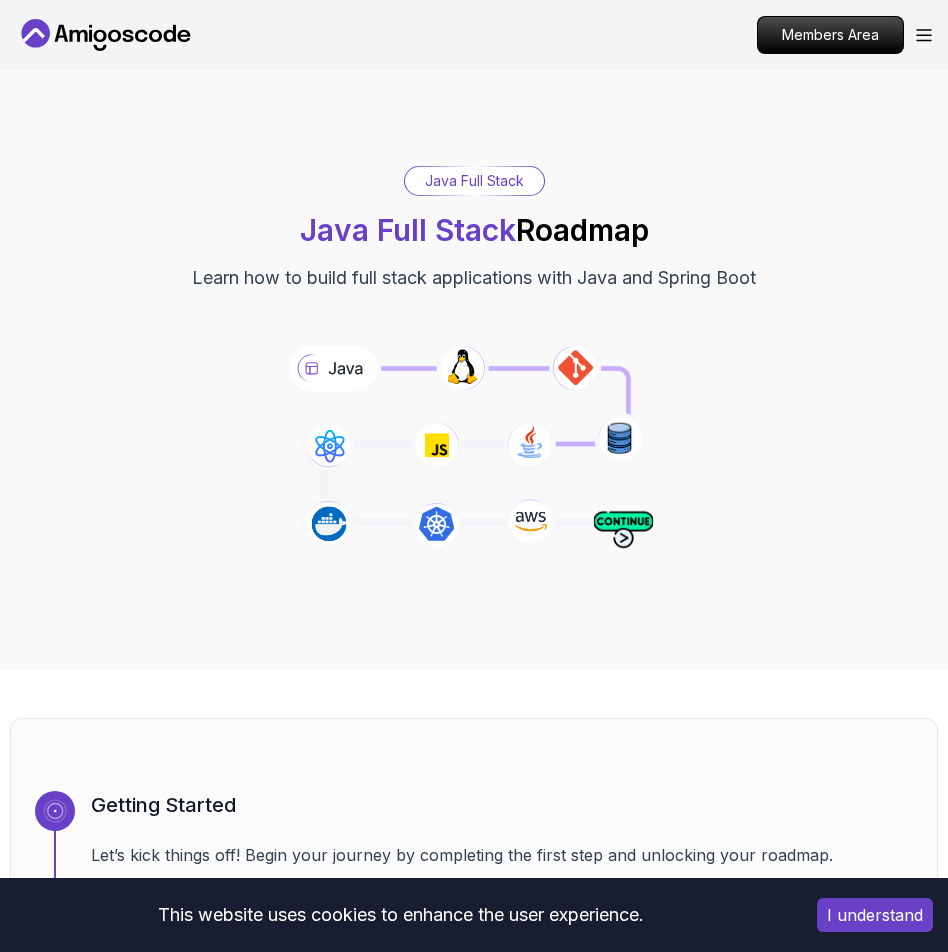 click 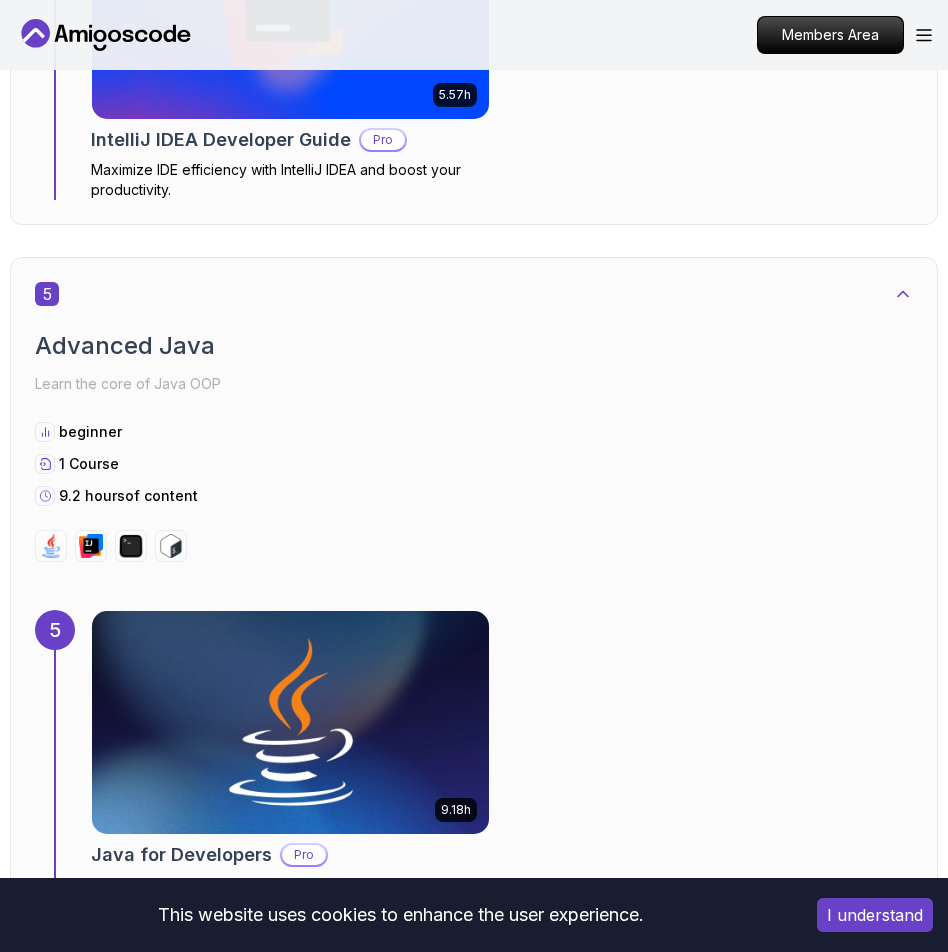 scroll, scrollTop: 4081, scrollLeft: 0, axis: vertical 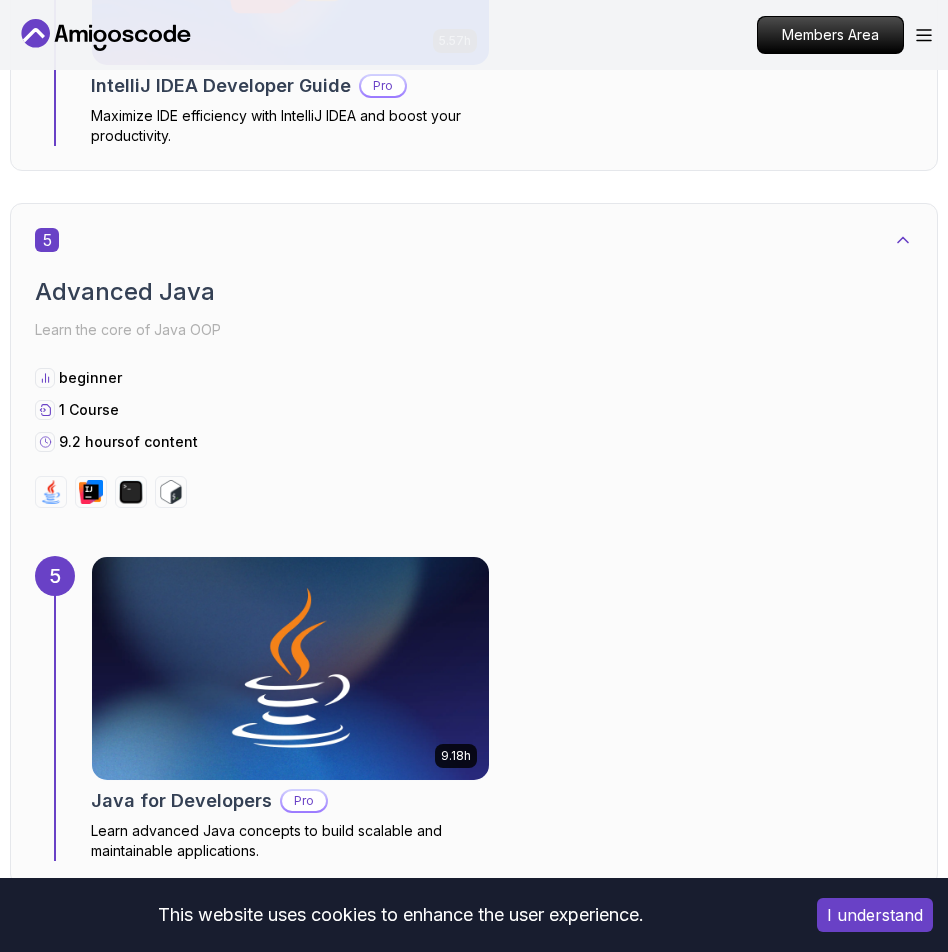 click at bounding box center [131, 492] 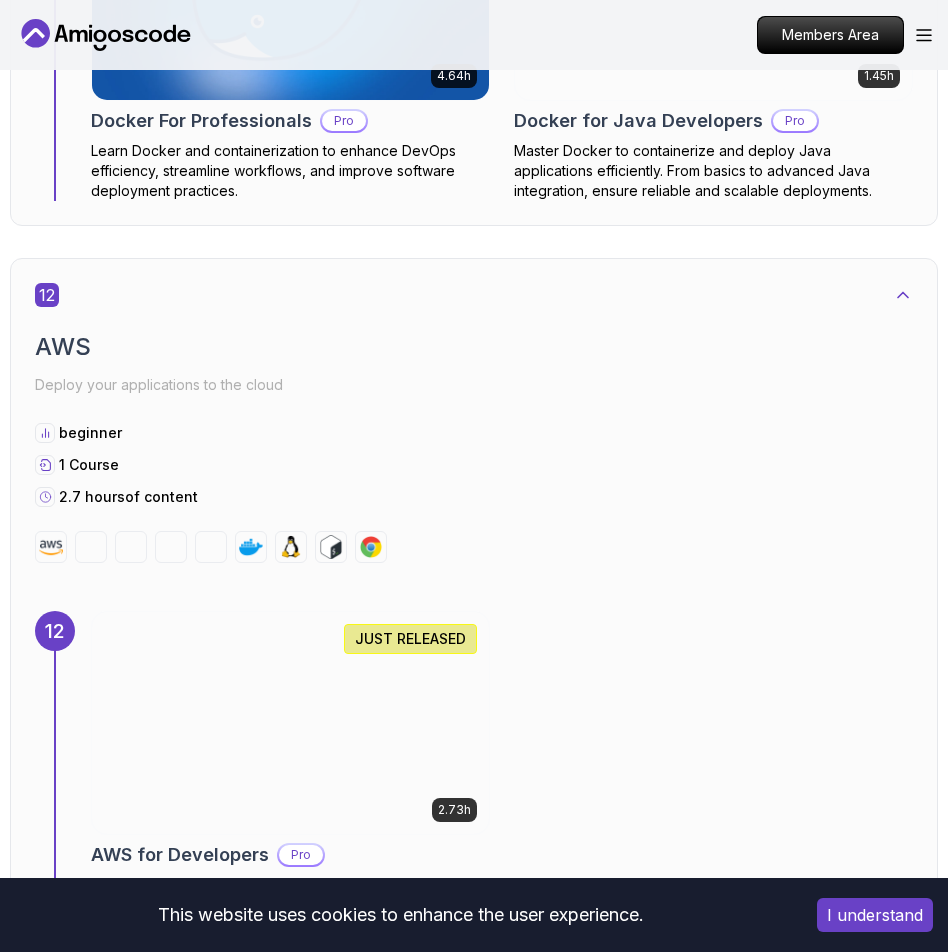 scroll, scrollTop: 10076, scrollLeft: 0, axis: vertical 